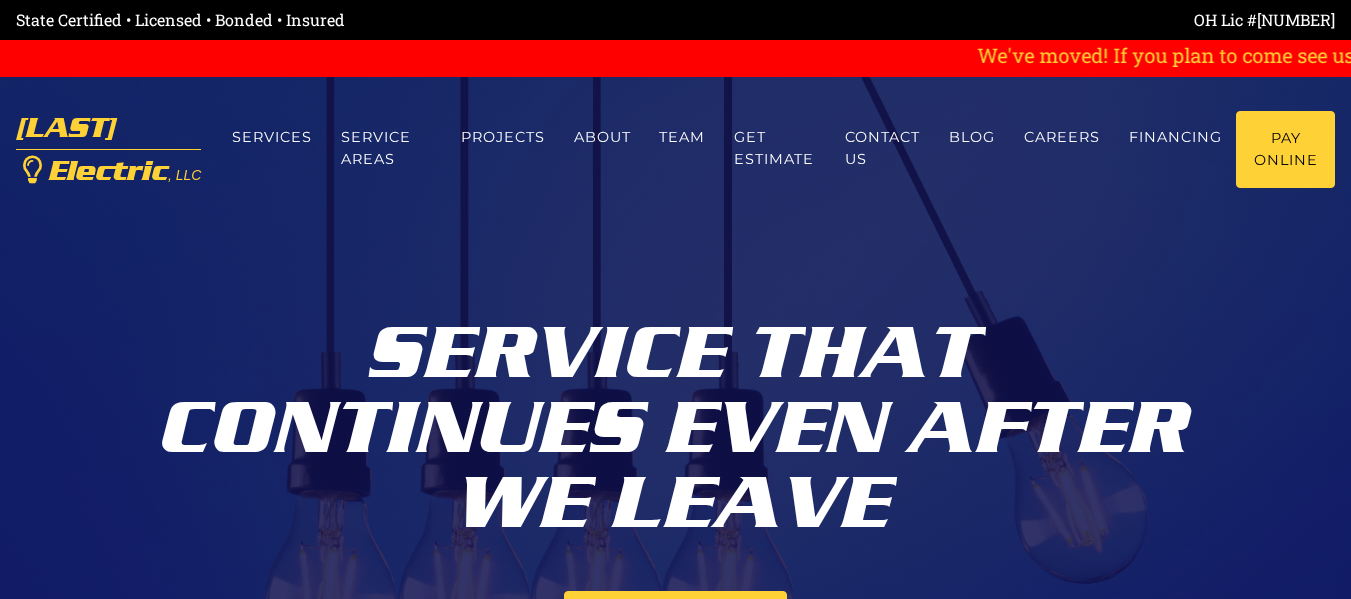 scroll, scrollTop: 0, scrollLeft: 0, axis: both 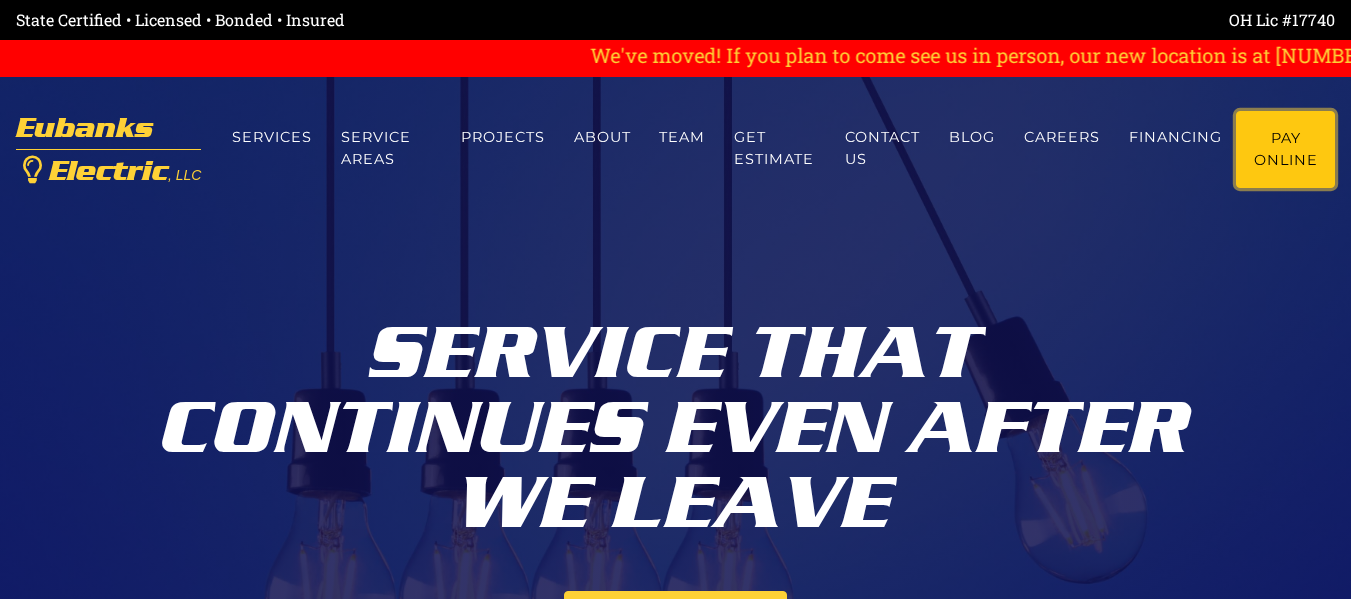 click on "Pay Online" at bounding box center (1285, 149) 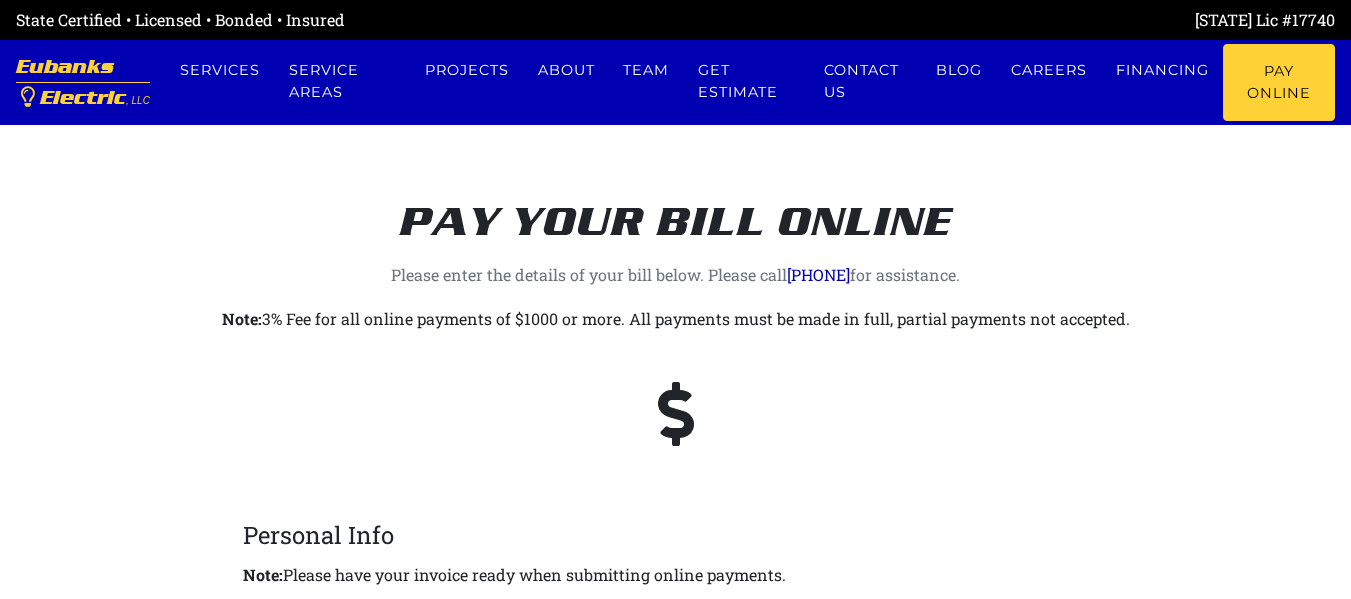 scroll, scrollTop: 0, scrollLeft: 0, axis: both 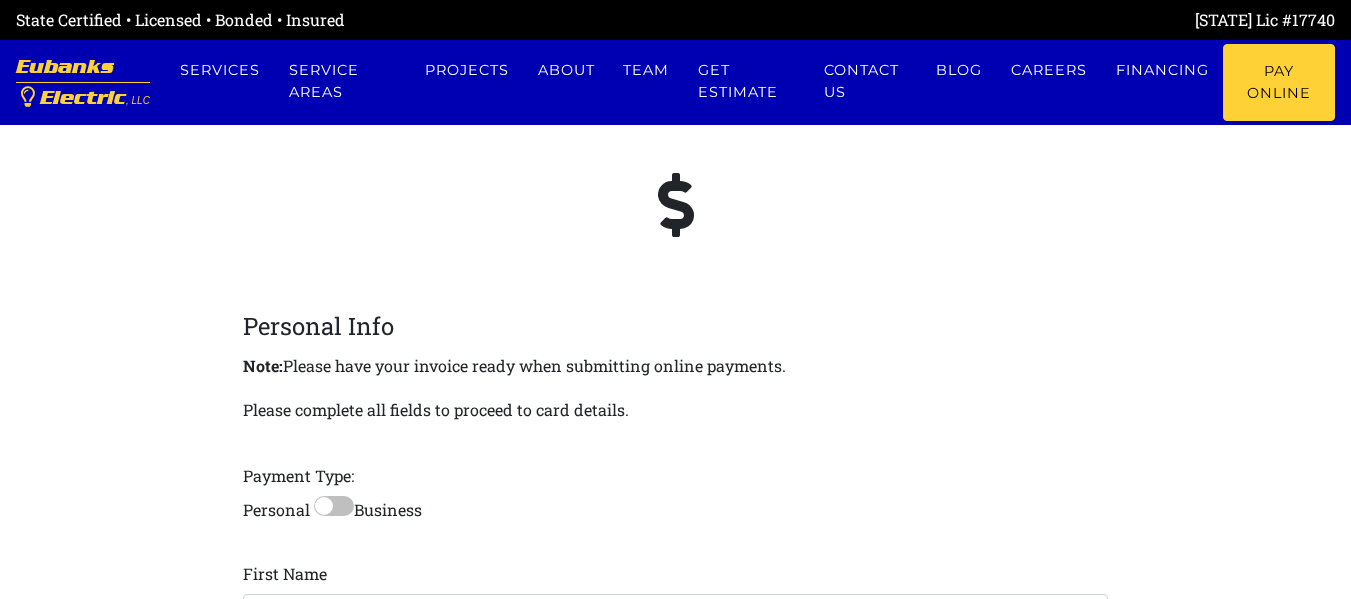 click at bounding box center [676, 204] 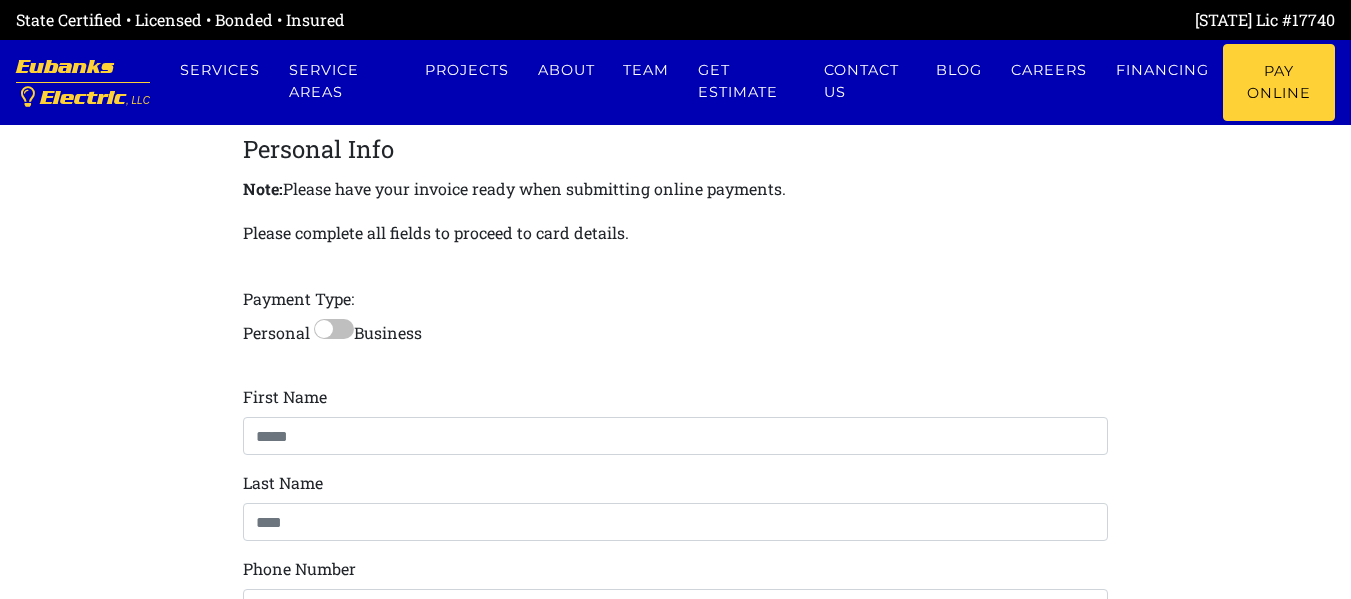 scroll, scrollTop: 424, scrollLeft: 0, axis: vertical 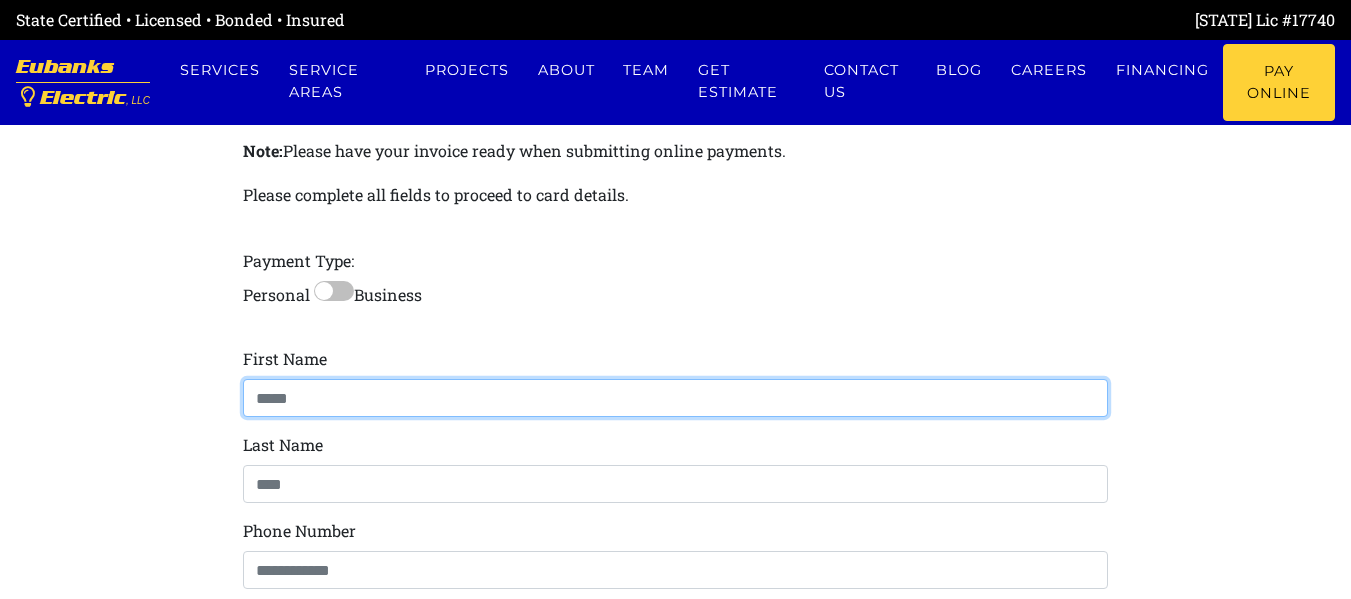 click at bounding box center (676, 398) 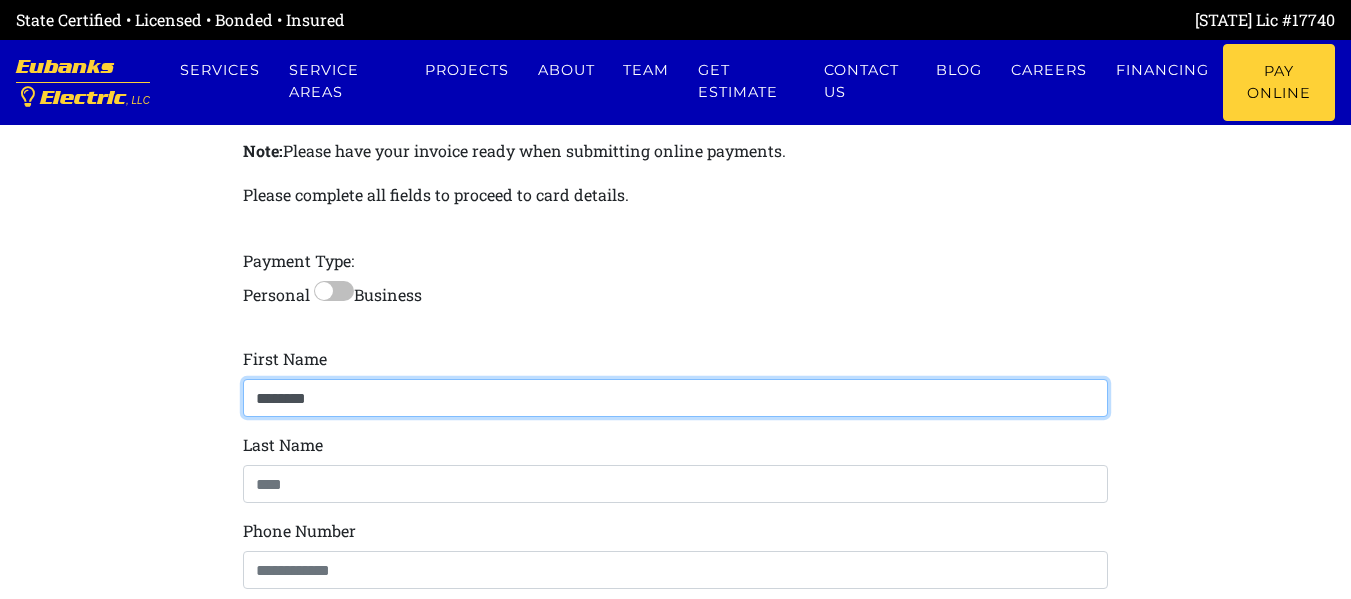 type on "*******" 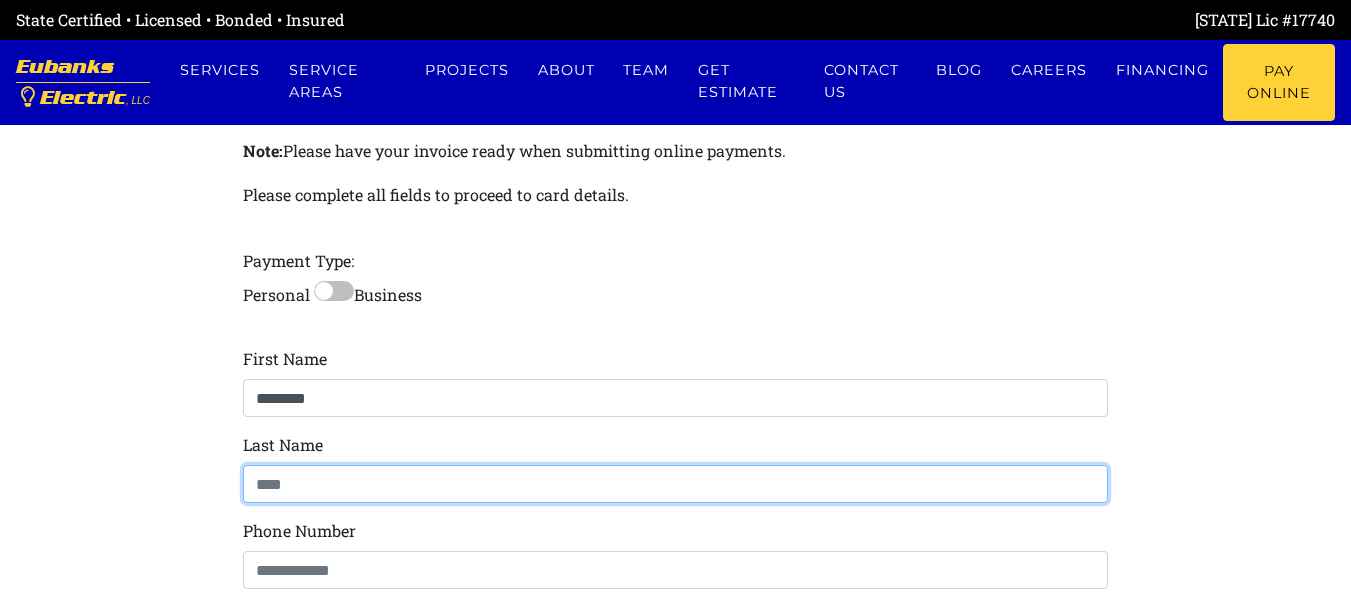 click at bounding box center [676, 484] 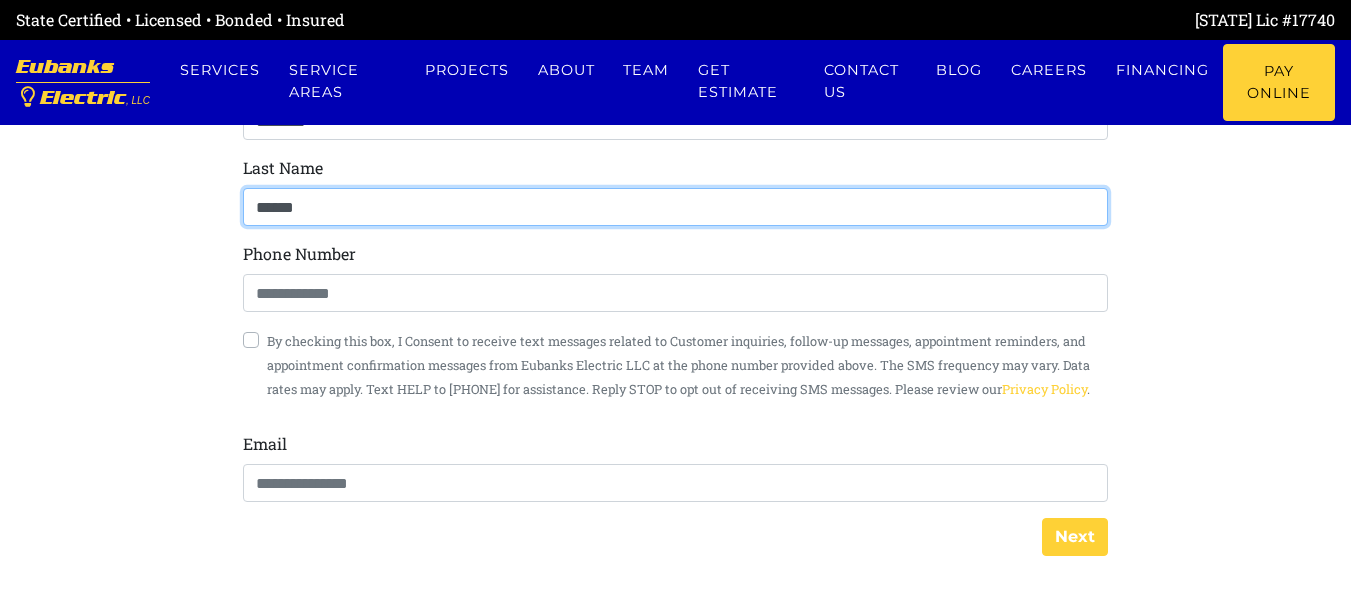 scroll, scrollTop: 704, scrollLeft: 0, axis: vertical 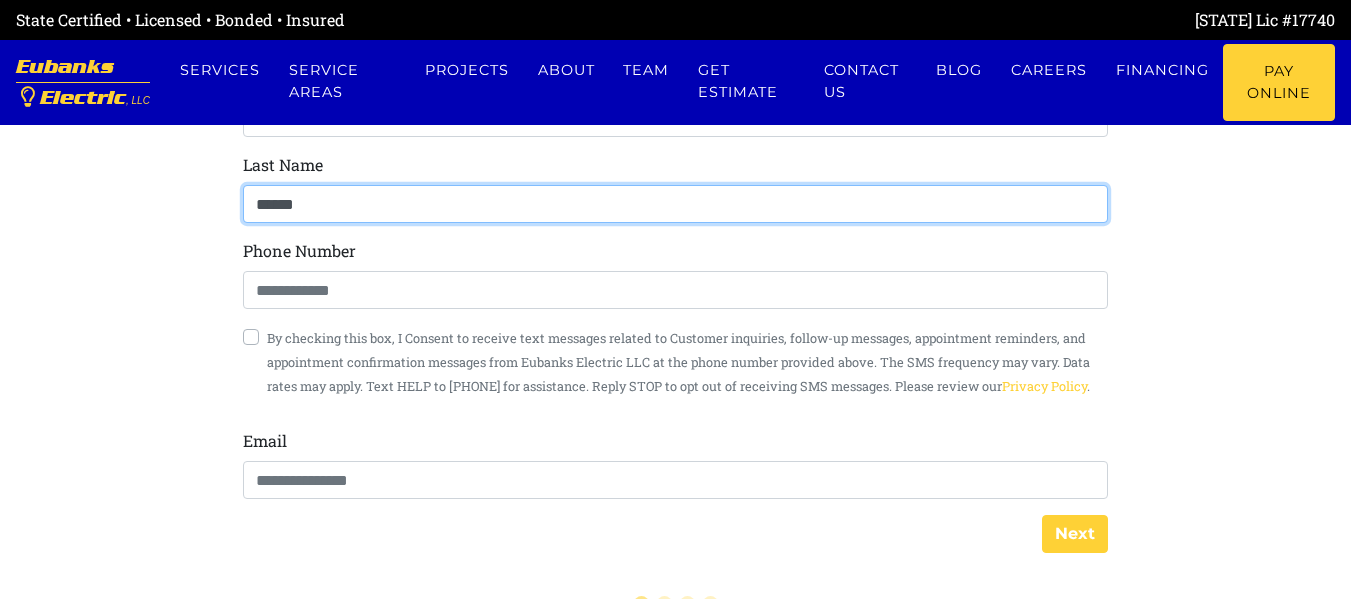type on "******" 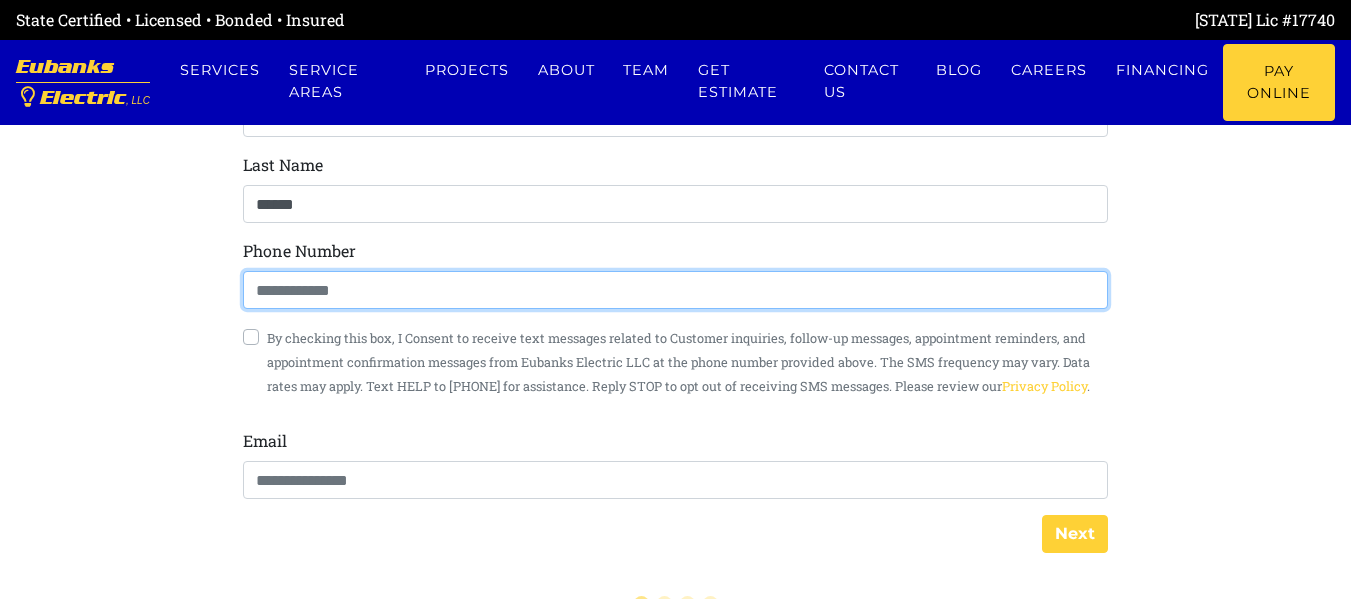 click at bounding box center (676, 290) 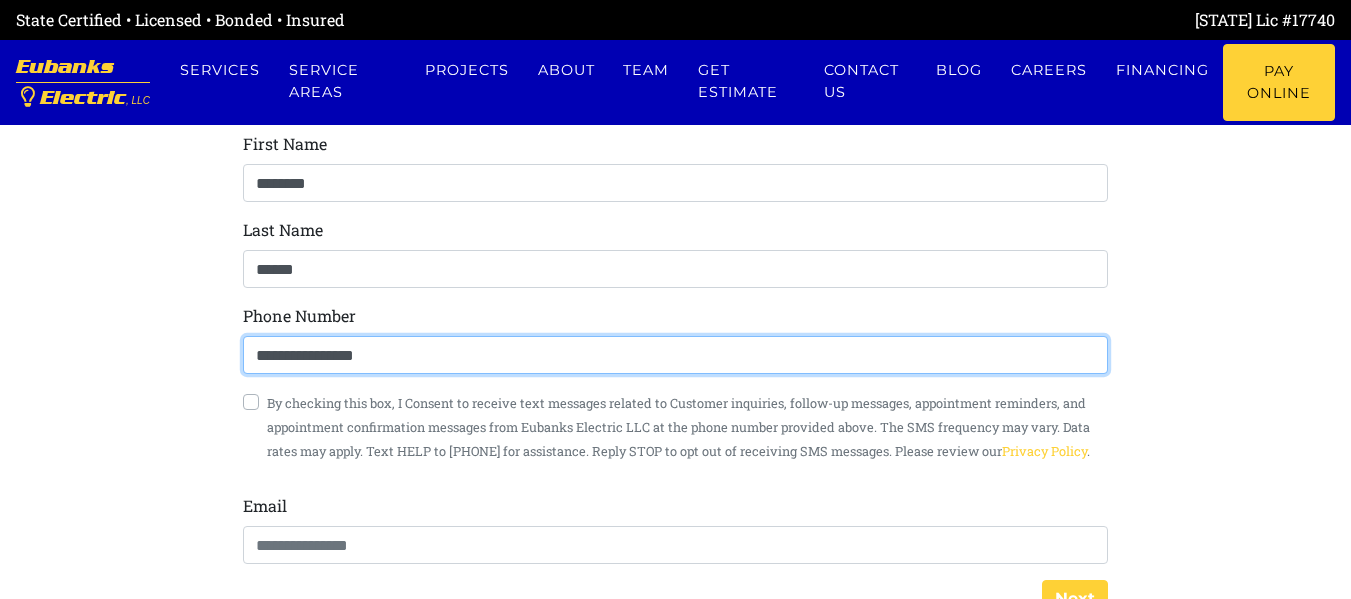 scroll, scrollTop: 642, scrollLeft: 0, axis: vertical 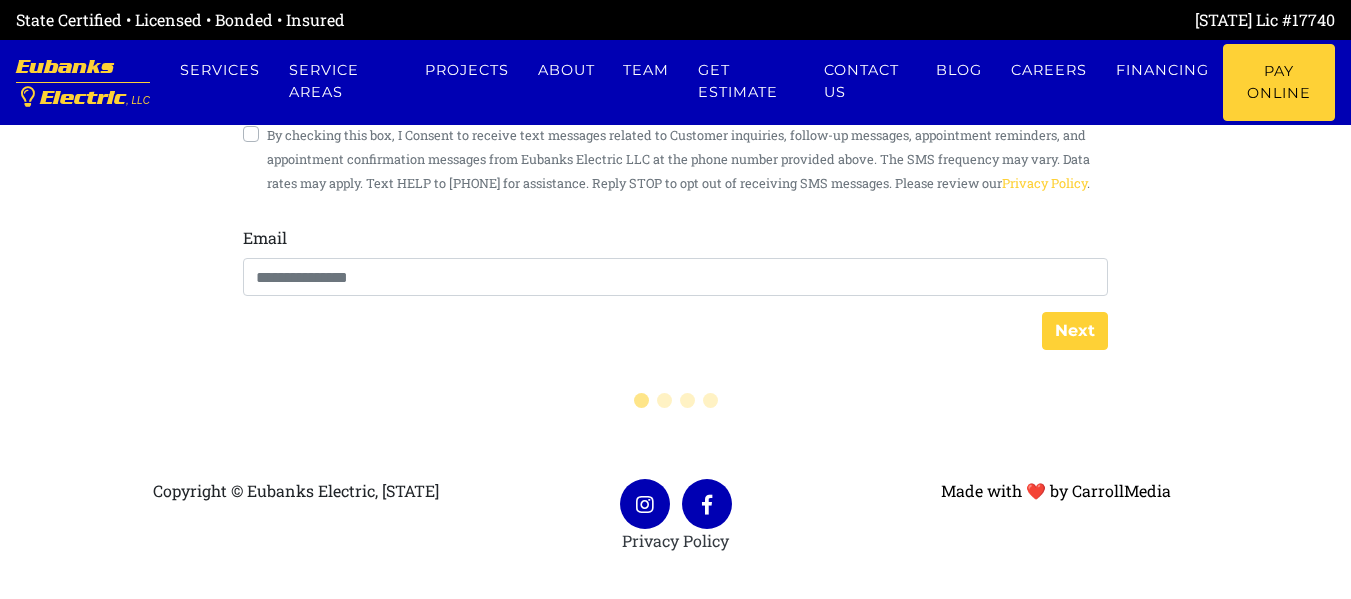 type on "**********" 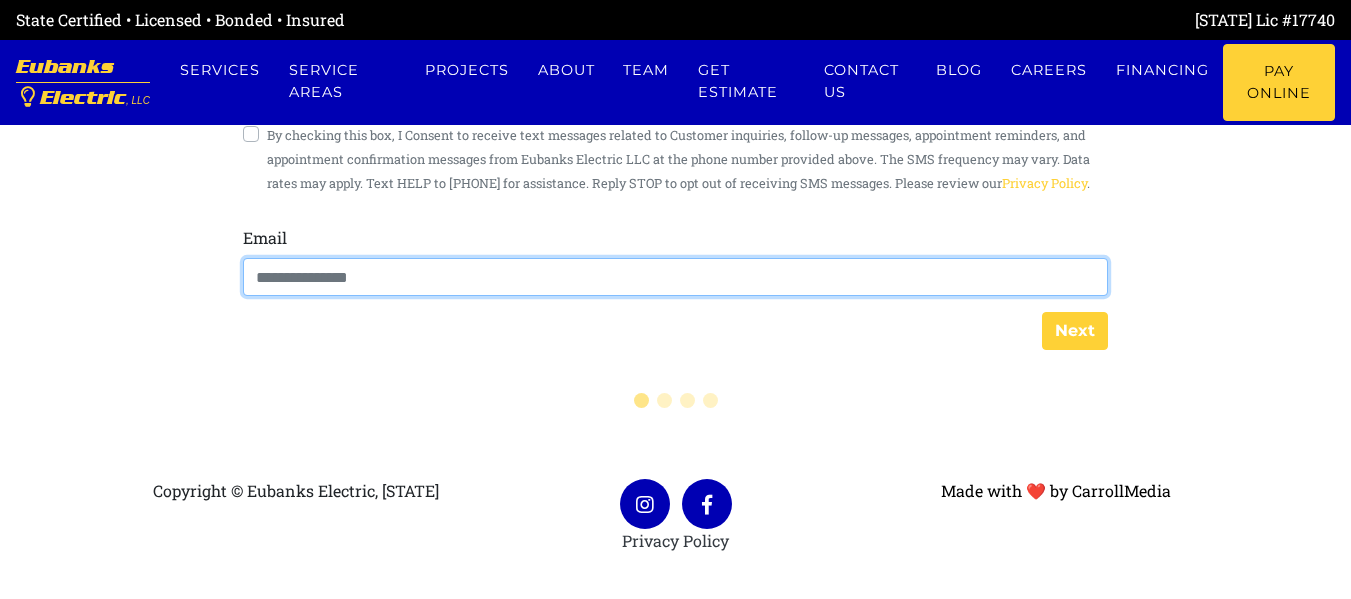 click at bounding box center [676, 277] 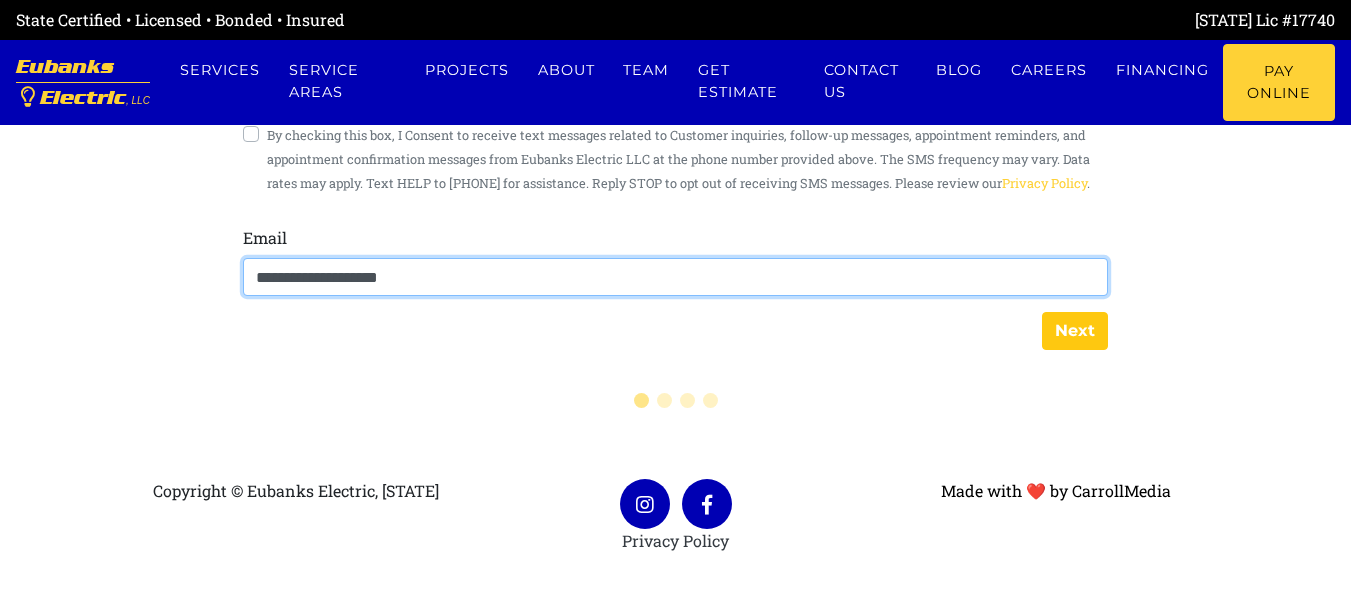 type on "**********" 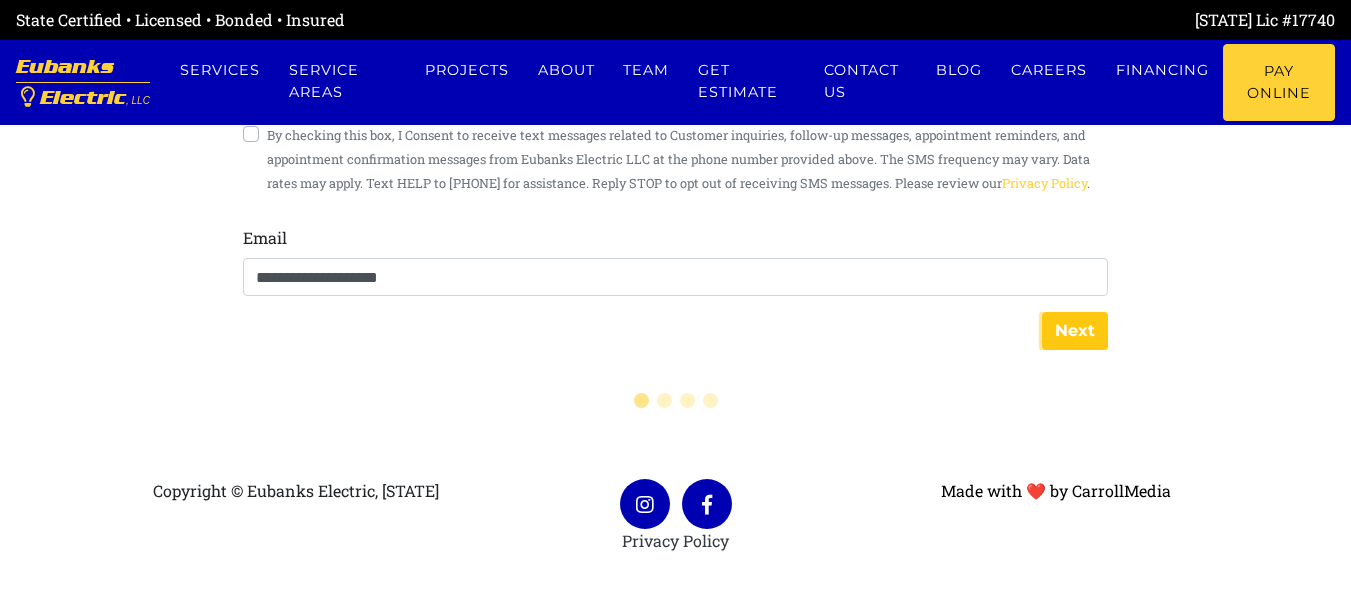 click on "Next" at bounding box center (1075, 331) 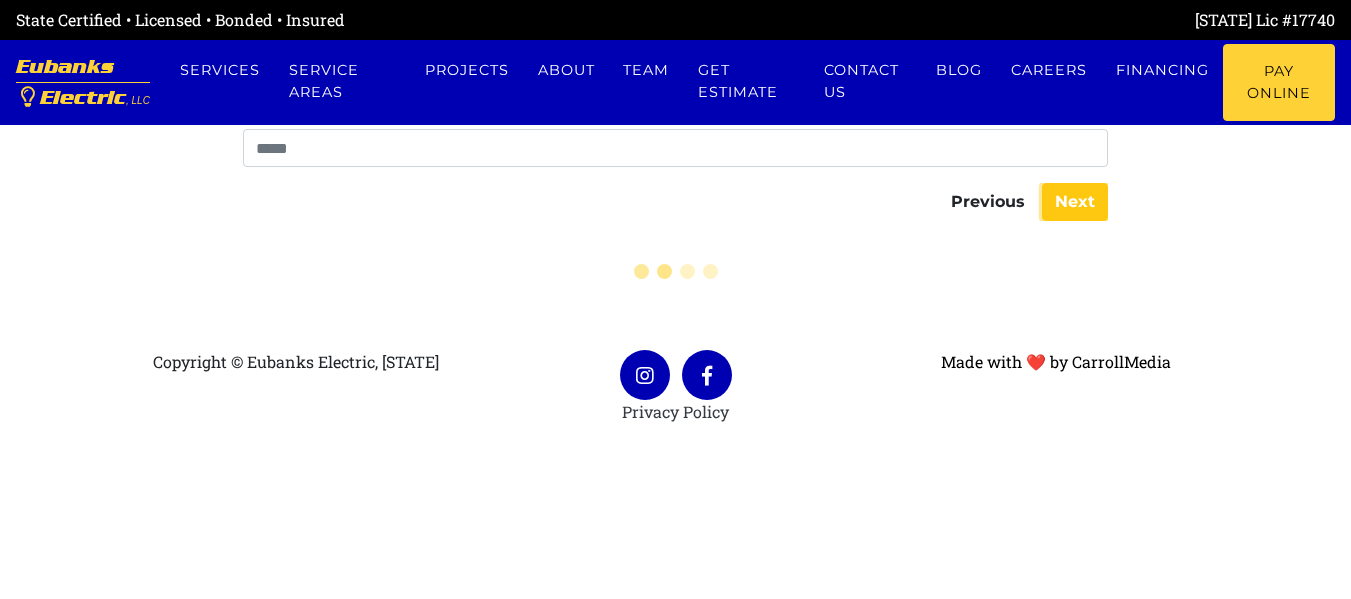 scroll, scrollTop: 699, scrollLeft: 0, axis: vertical 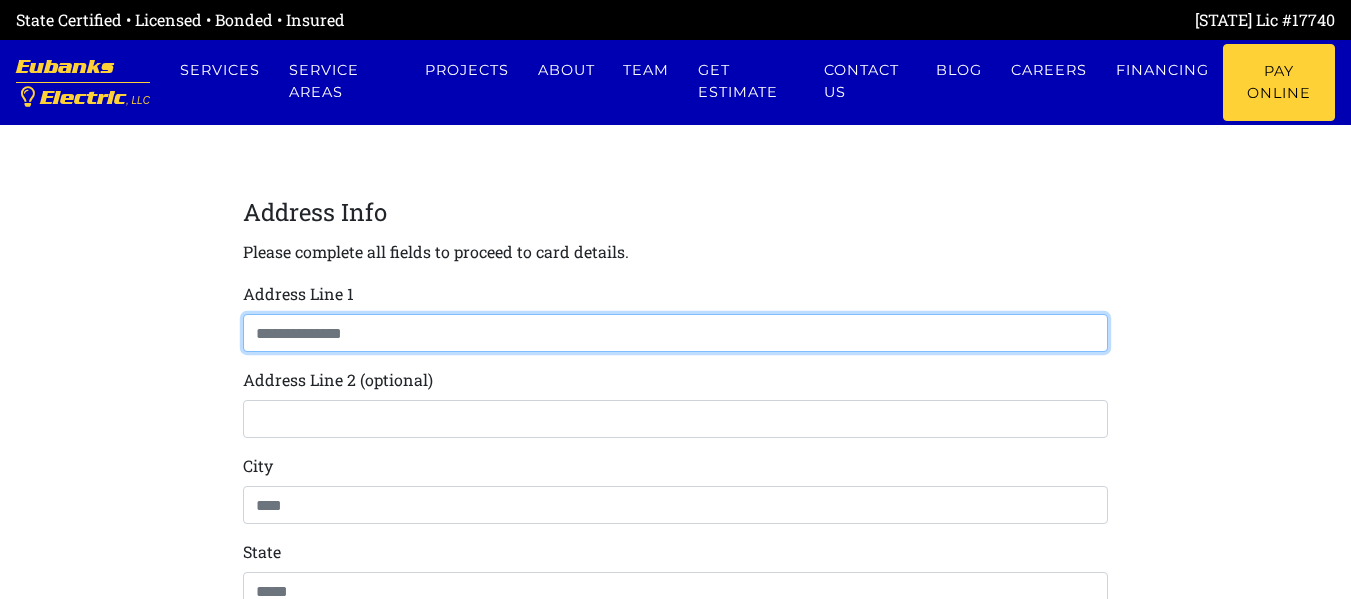 click at bounding box center [676, 333] 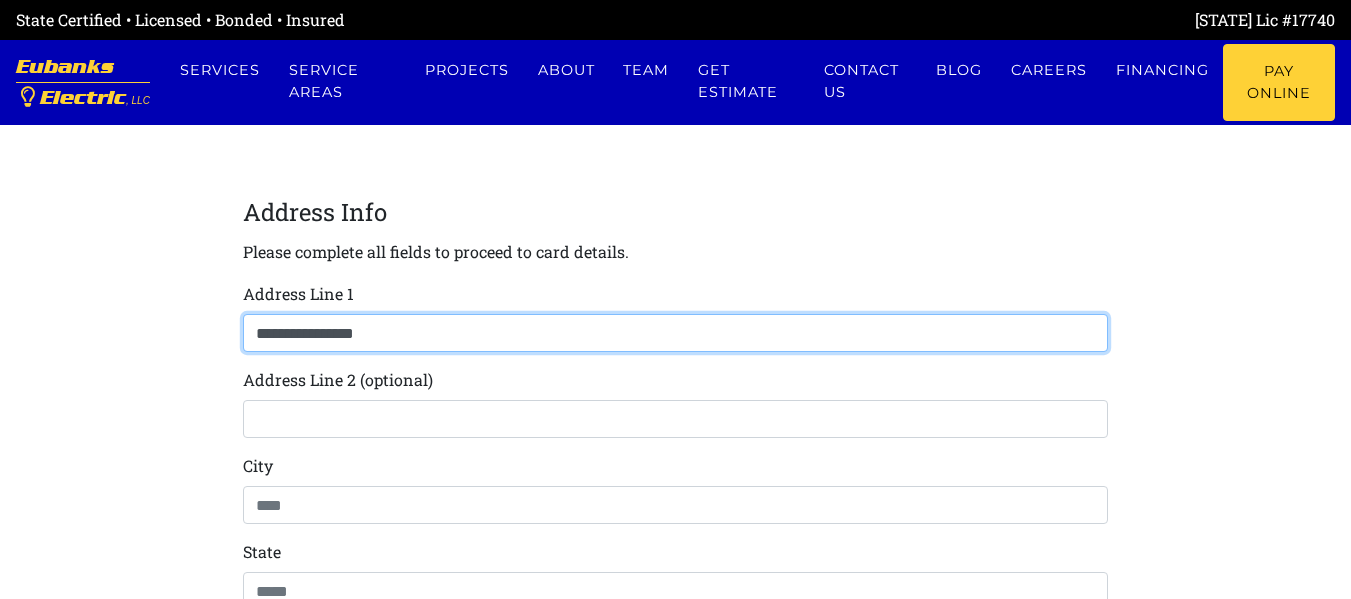 type on "**********" 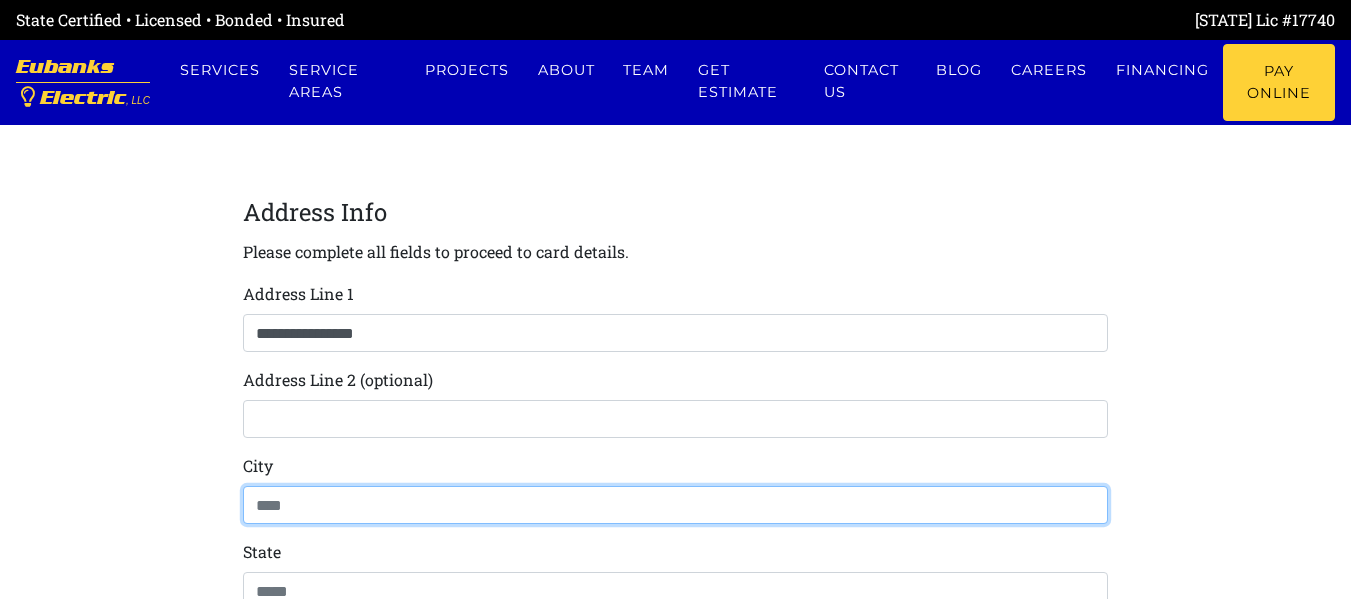 click at bounding box center (676, 505) 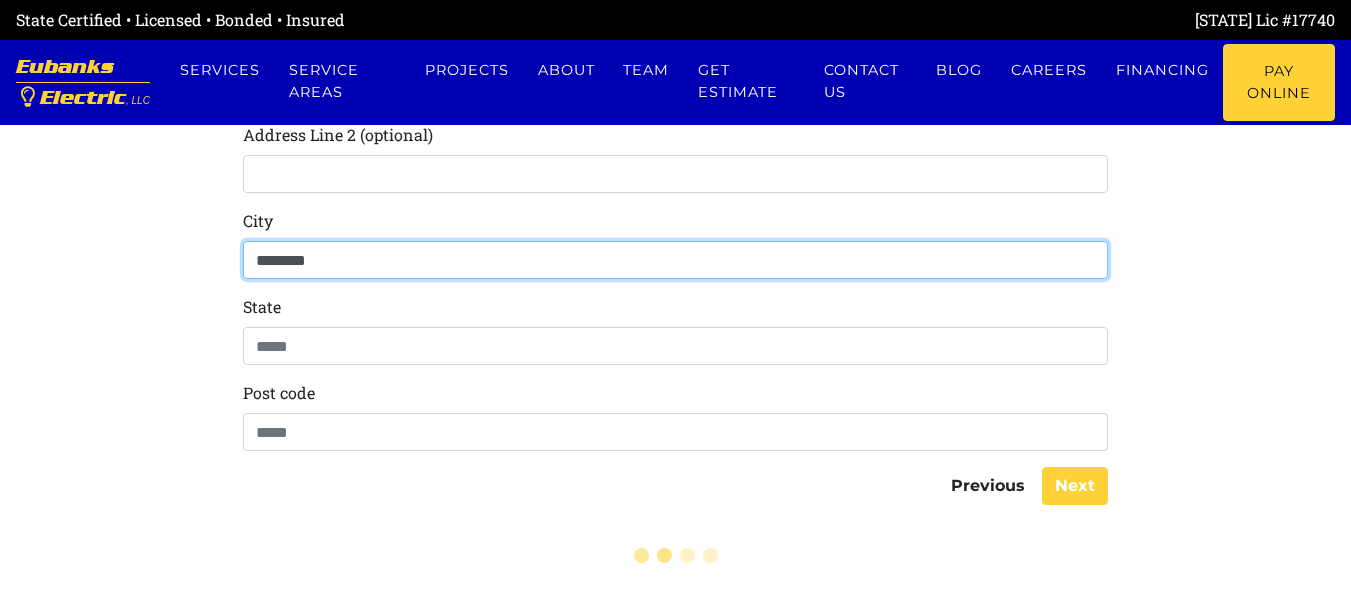 scroll, scrollTop: 570, scrollLeft: 0, axis: vertical 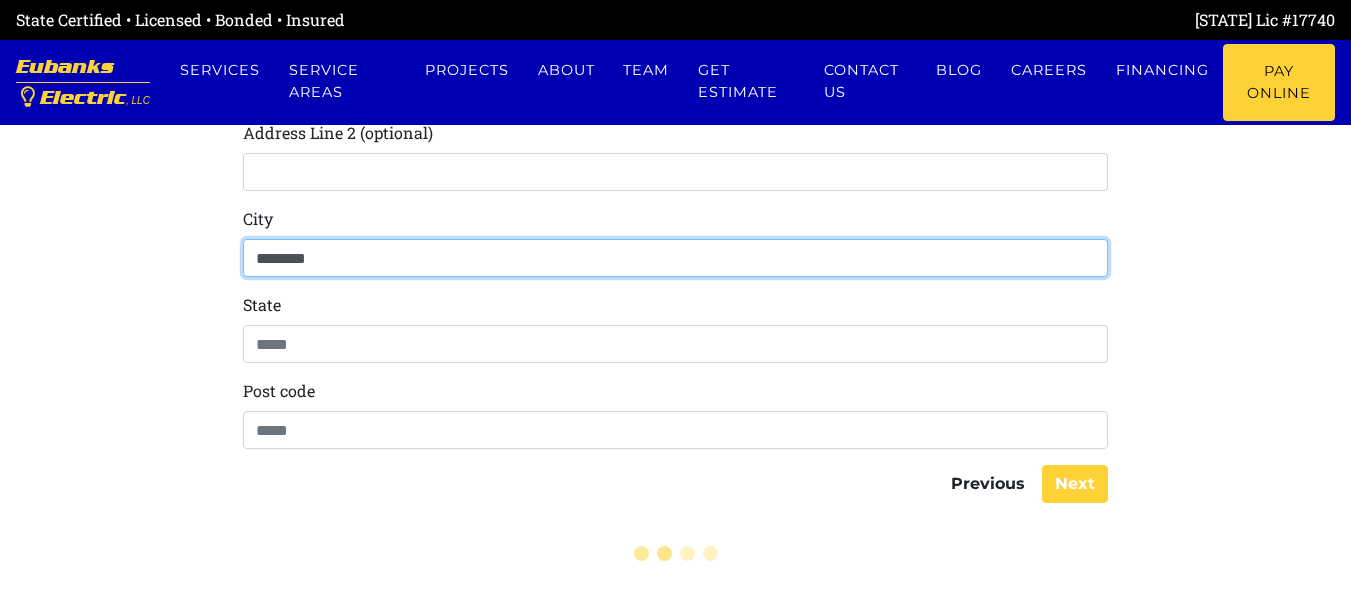 type on "********" 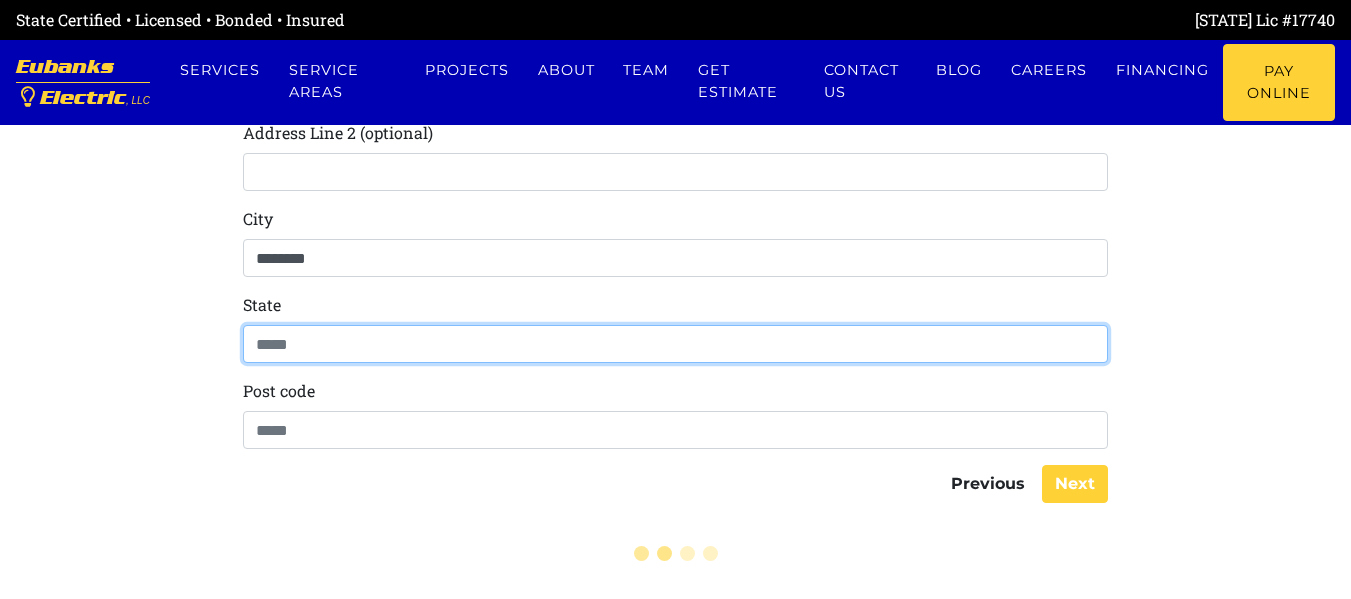 click at bounding box center (676, 344) 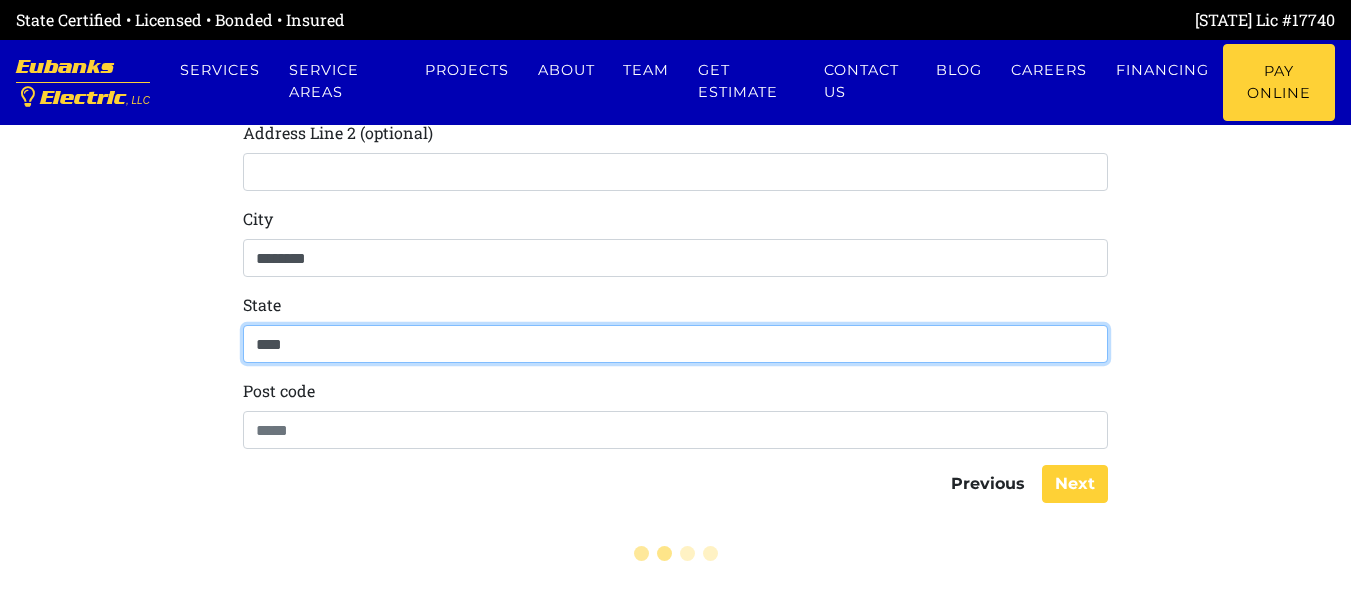 type on "****" 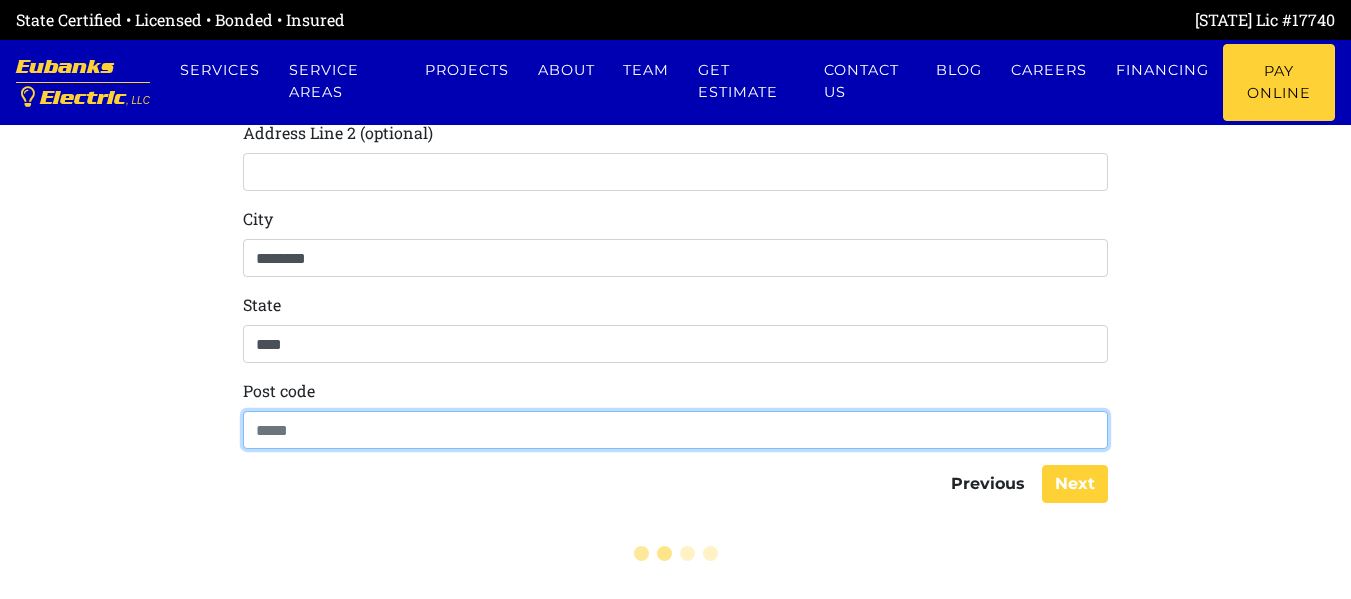 click at bounding box center [676, 430] 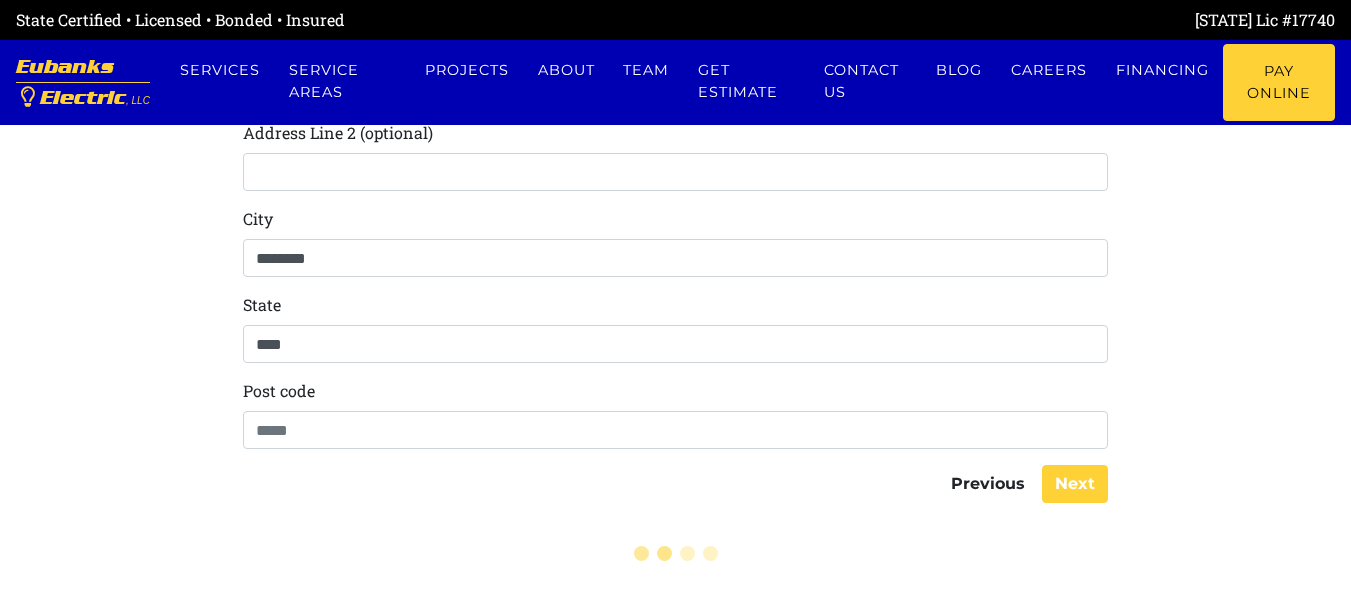 click on "**********" at bounding box center (675, 155) 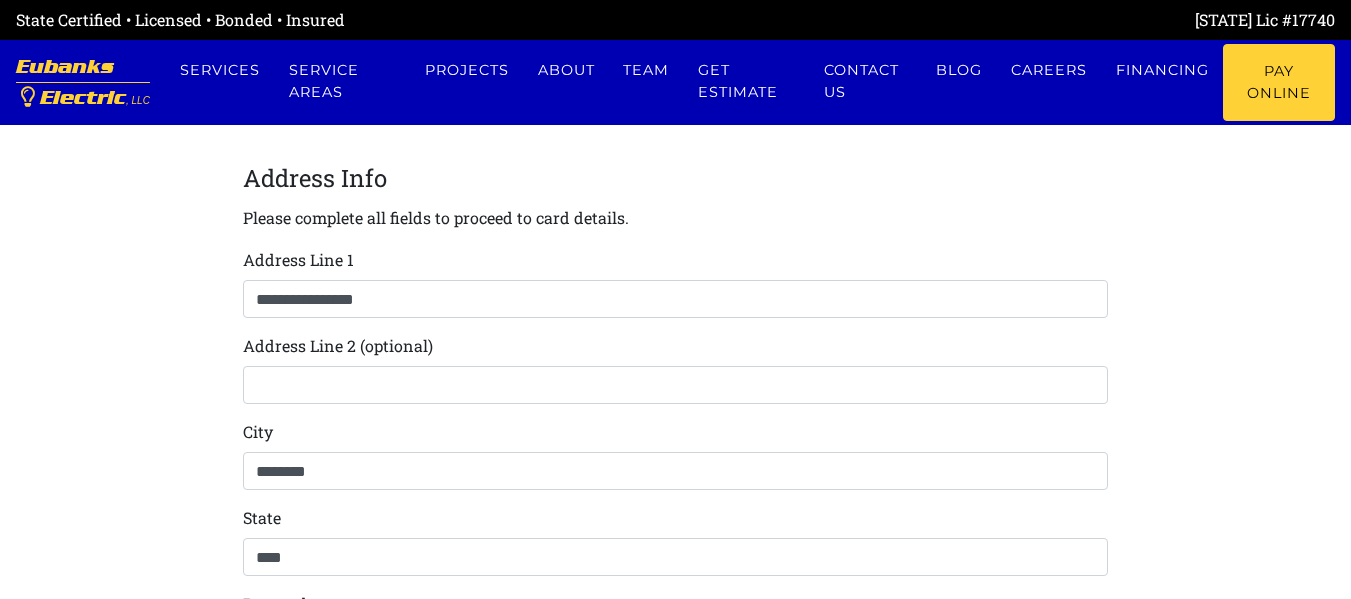 scroll, scrollTop: 362, scrollLeft: 0, axis: vertical 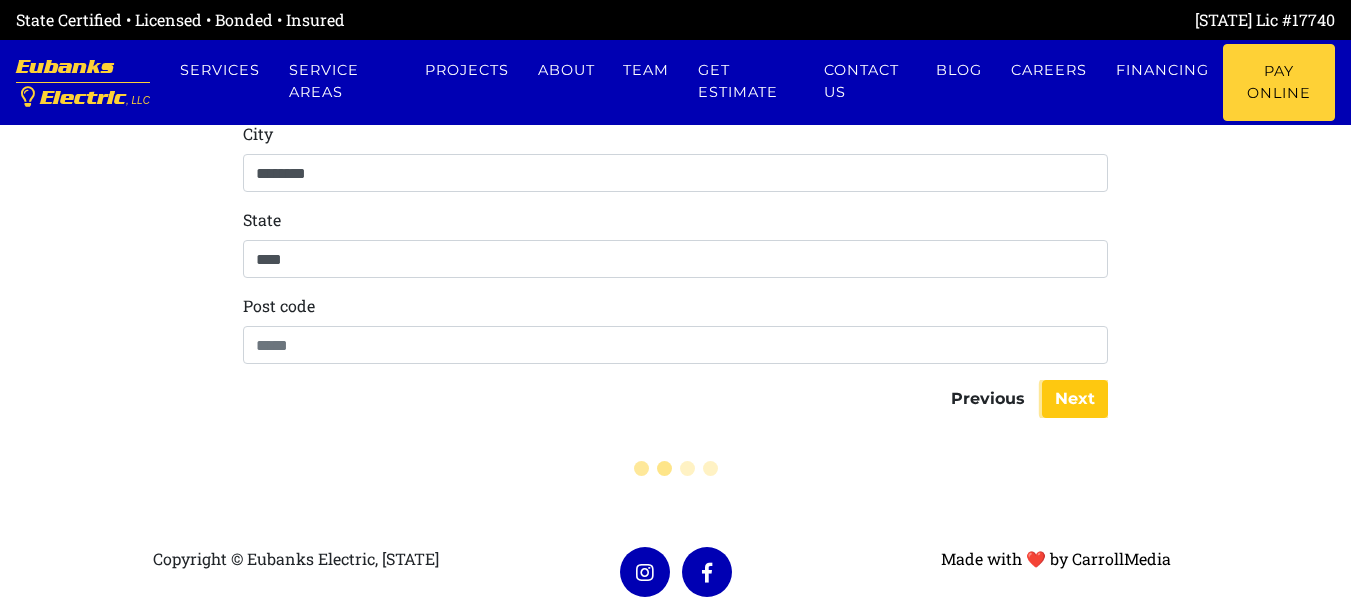 click on "Next" at bounding box center [1075, 399] 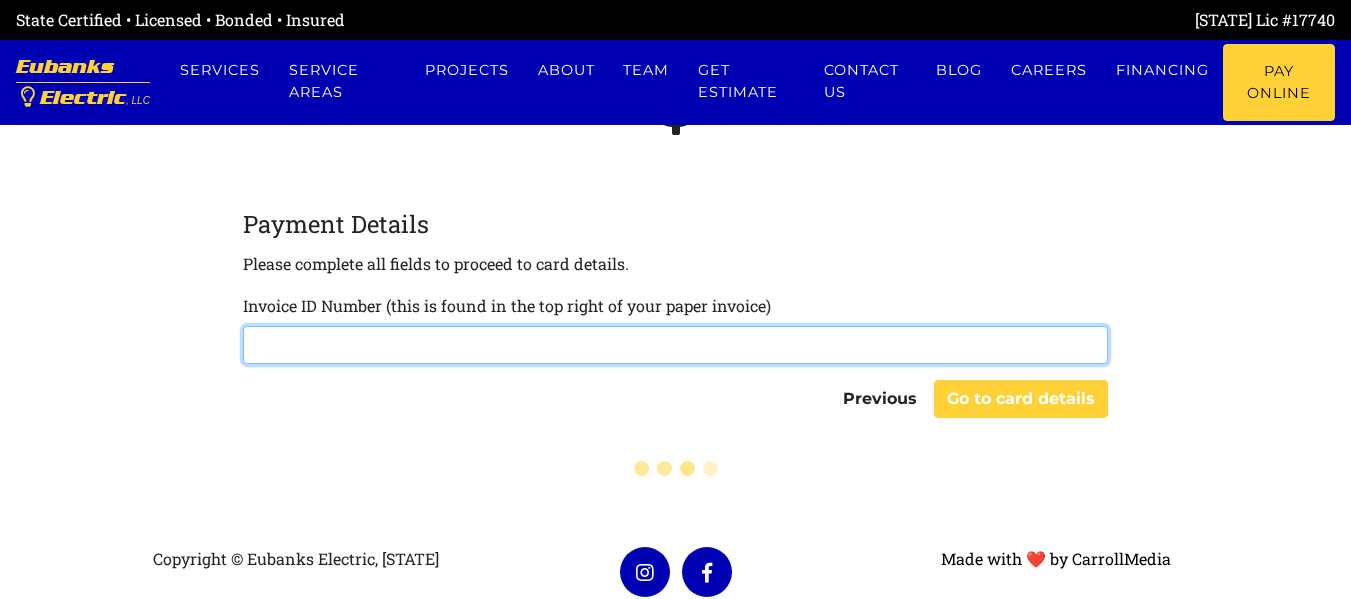 click at bounding box center (676, 345) 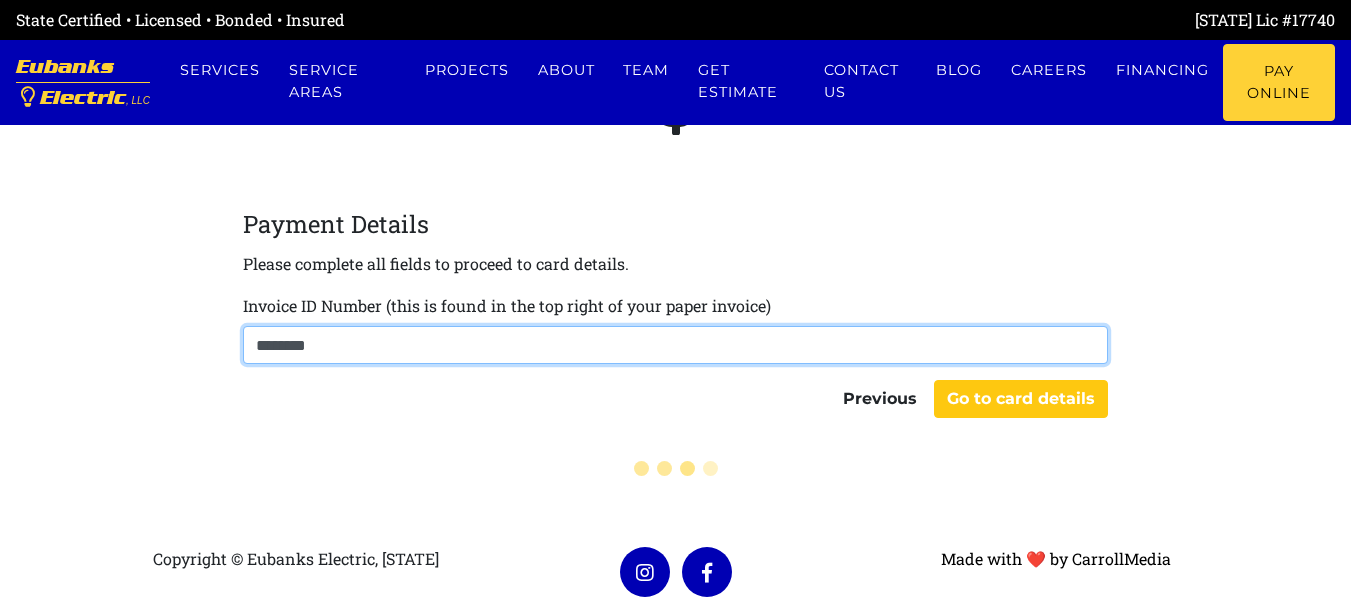 type on "********" 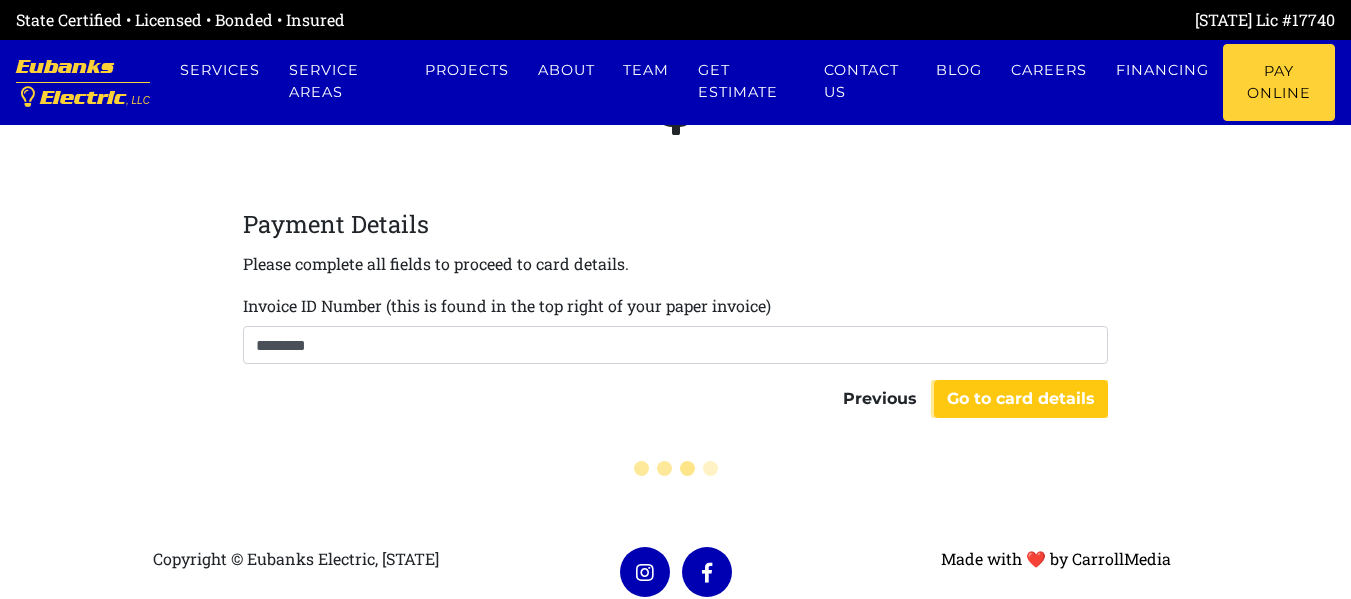 click on "Go to card details" at bounding box center (1021, 399) 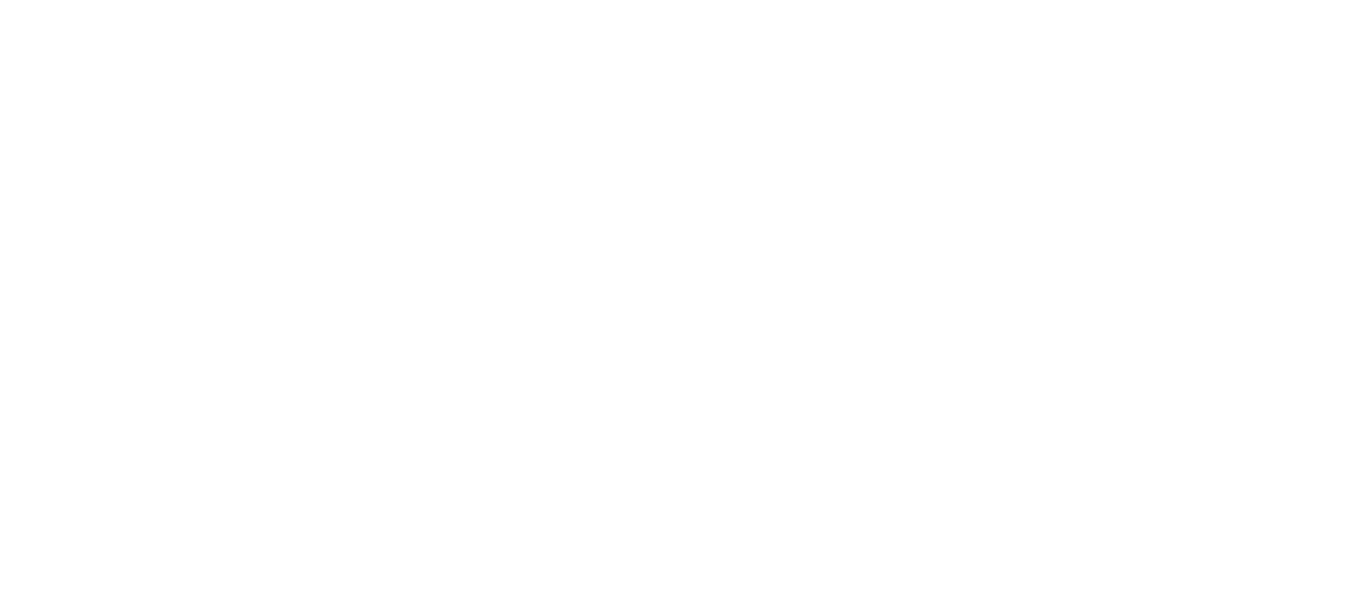 scroll, scrollTop: 0, scrollLeft: 0, axis: both 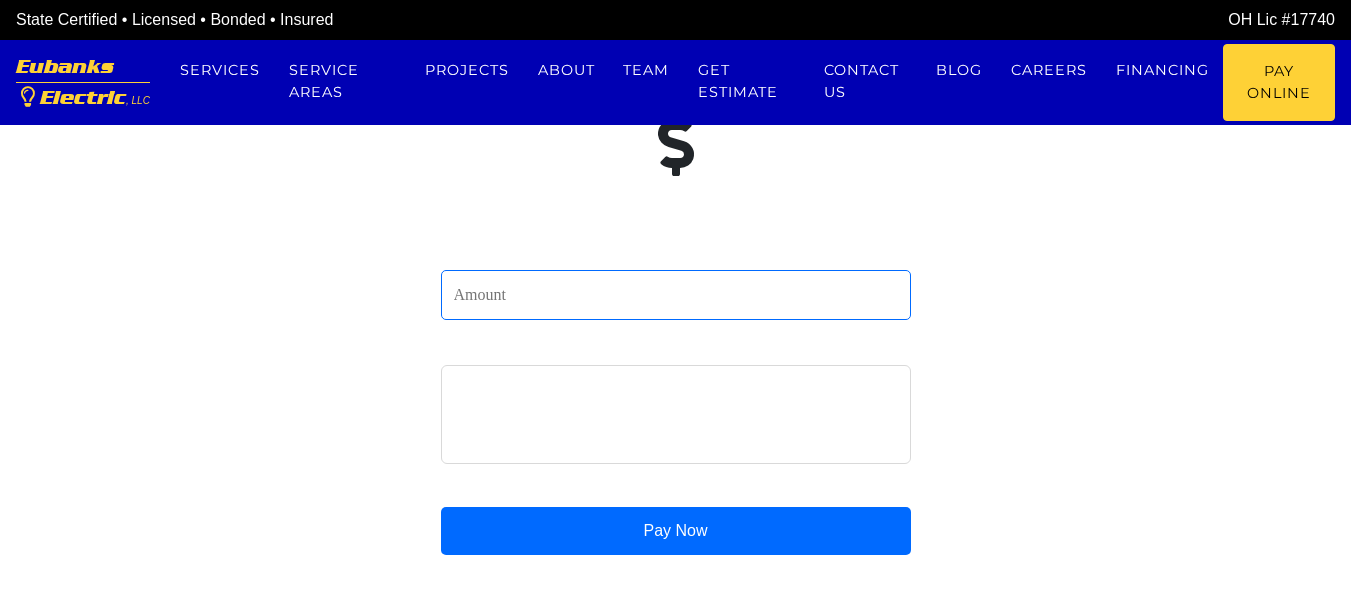 click at bounding box center (676, 295) 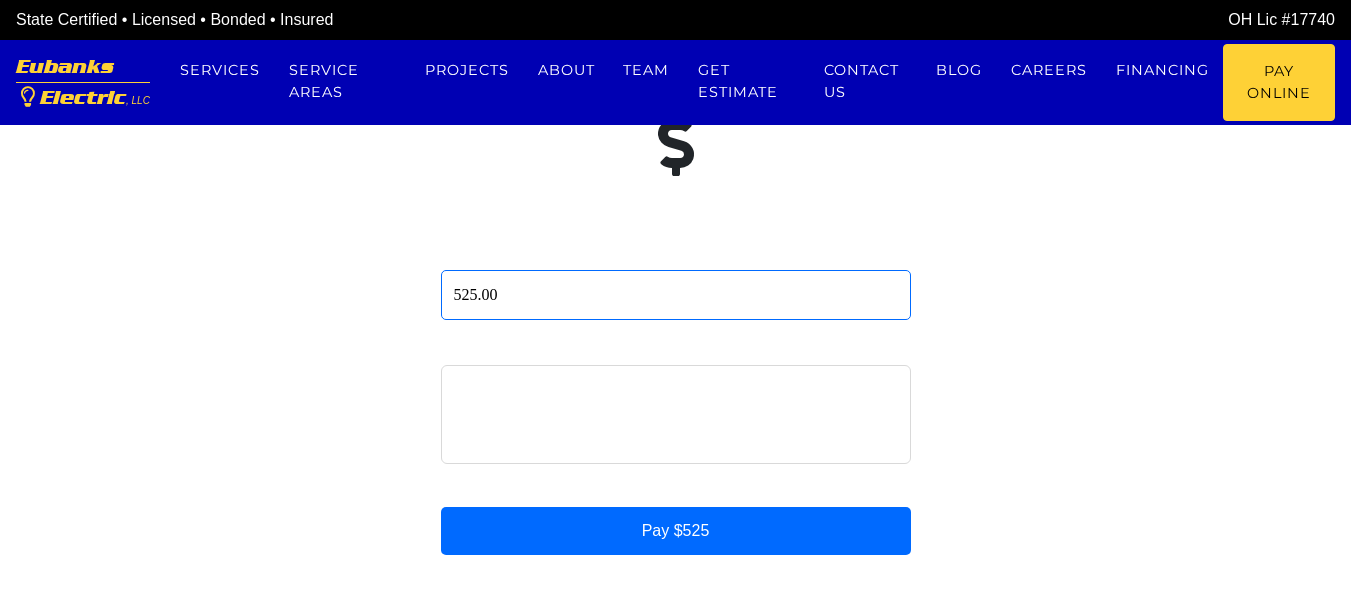 type on "525.00" 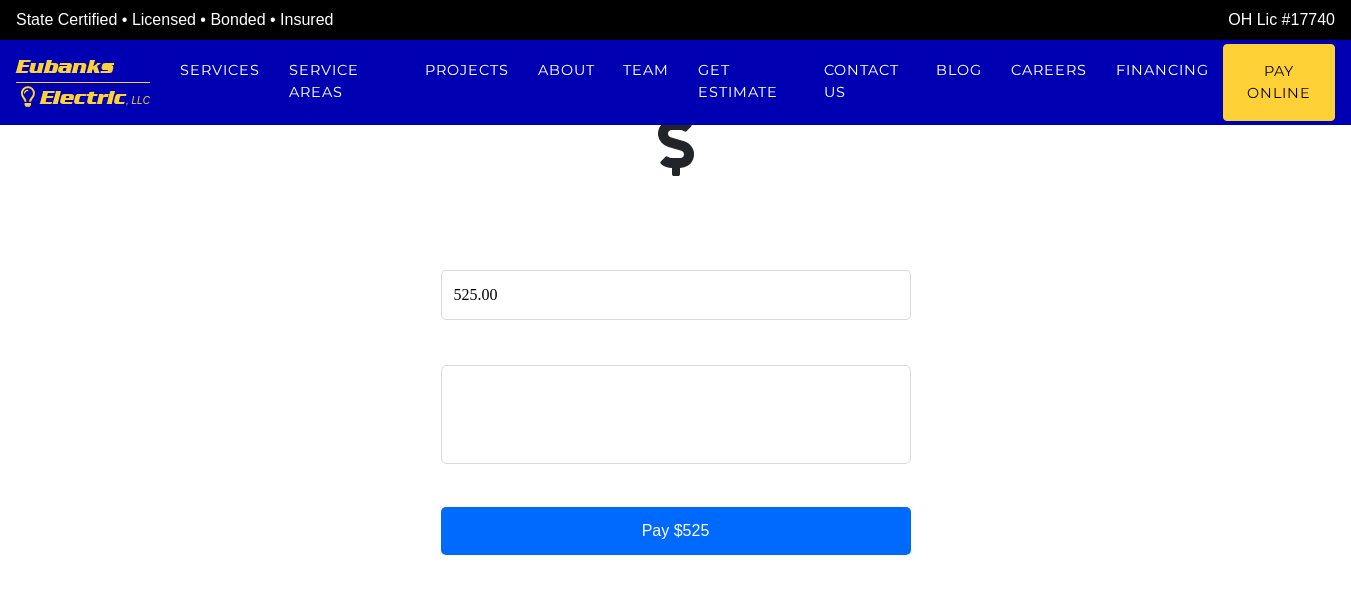 click on "Please enter amount greater than 0
525.00
Pay $525
Processing  Your request is being processed
Loading..." at bounding box center [676, 450] 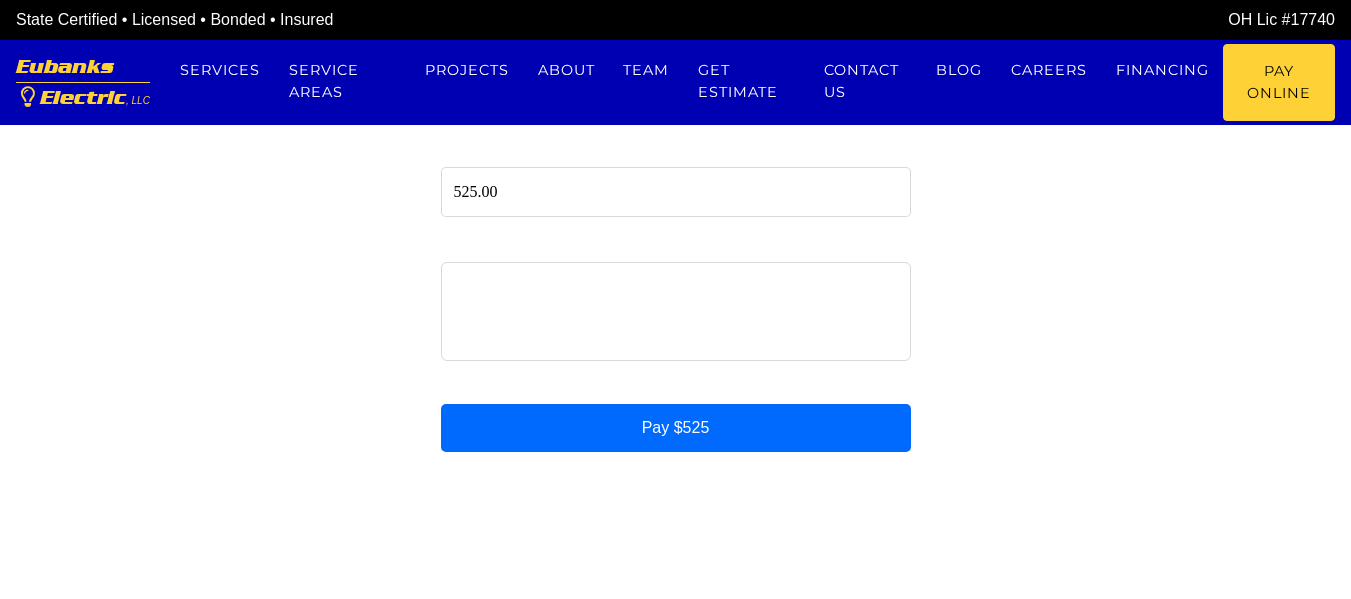 scroll, scrollTop: 322, scrollLeft: 0, axis: vertical 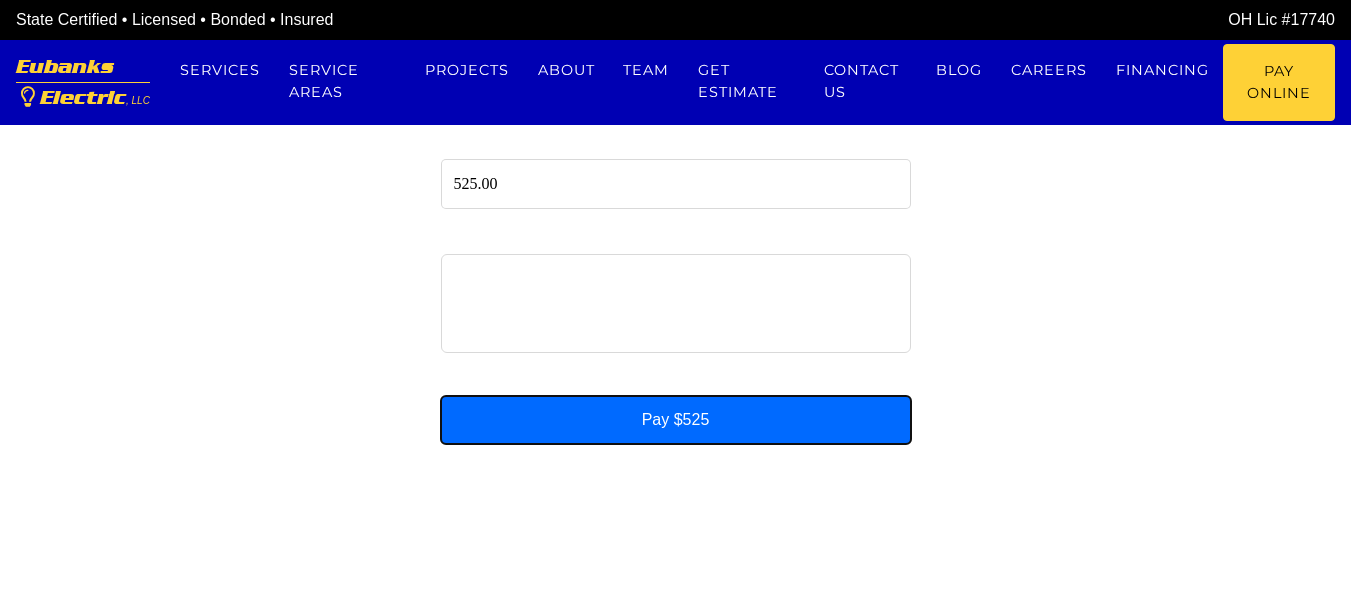 click on "Pay $525" at bounding box center [676, 420] 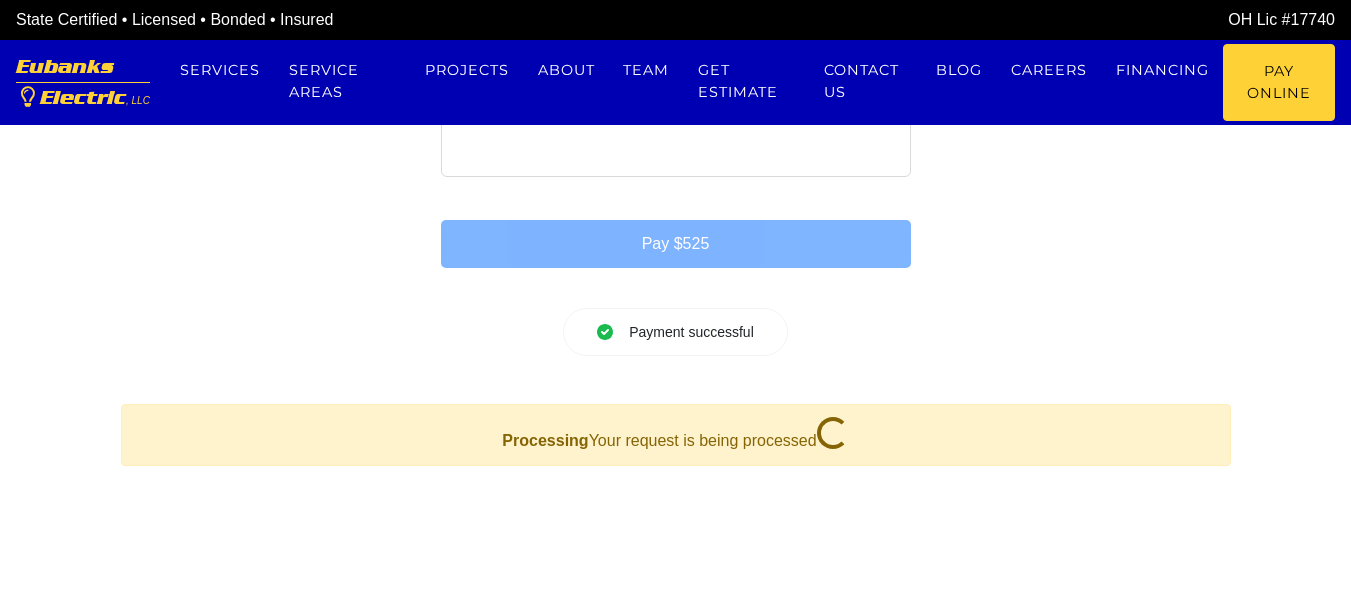 scroll, scrollTop: 505, scrollLeft: 0, axis: vertical 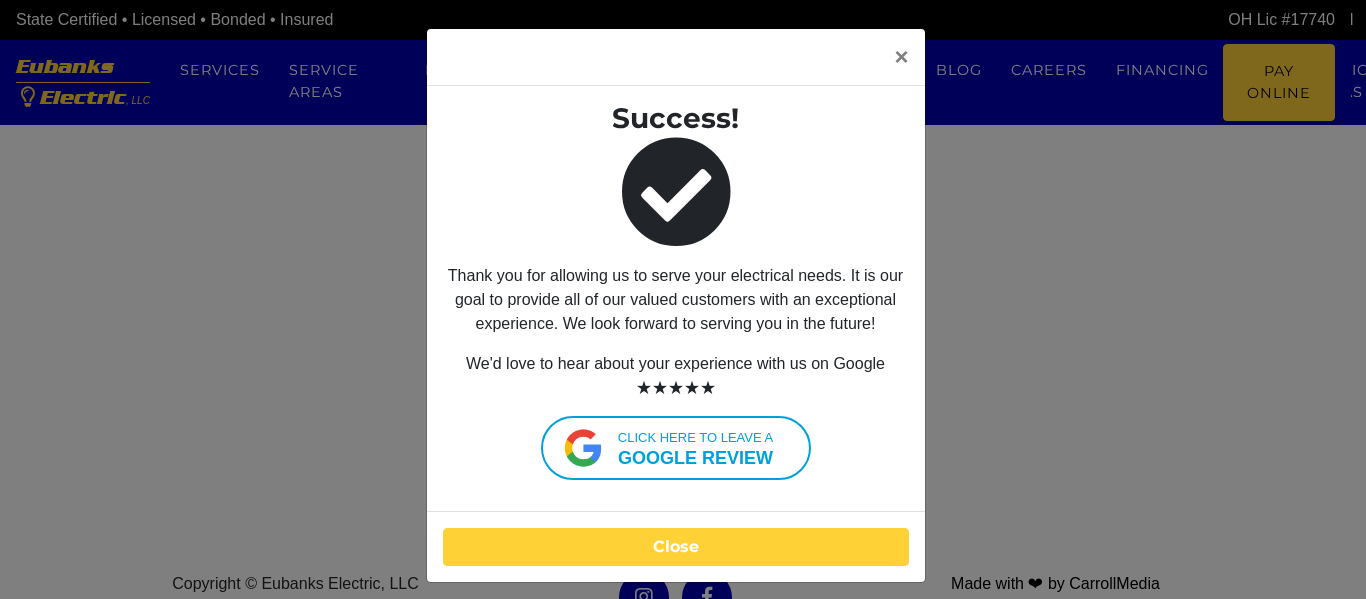 drag, startPoint x: 1359, startPoint y: 219, endPoint x: 1360, endPoint y: 315, distance: 96.00521 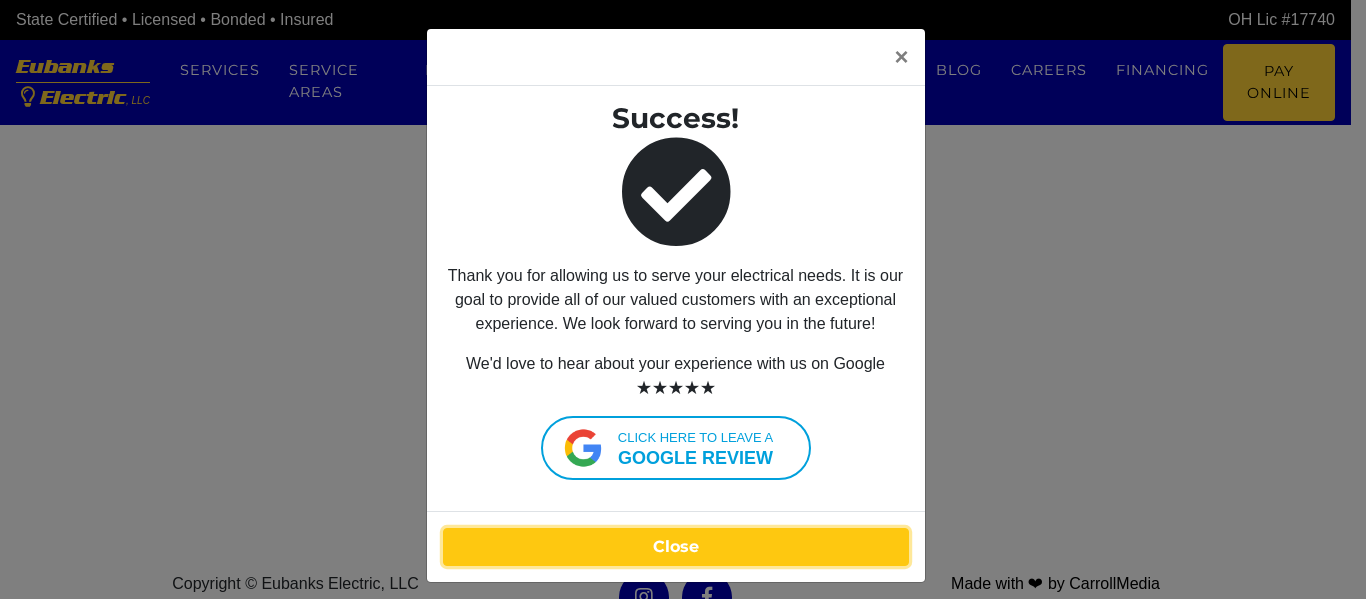 click on "Close" at bounding box center [676, 547] 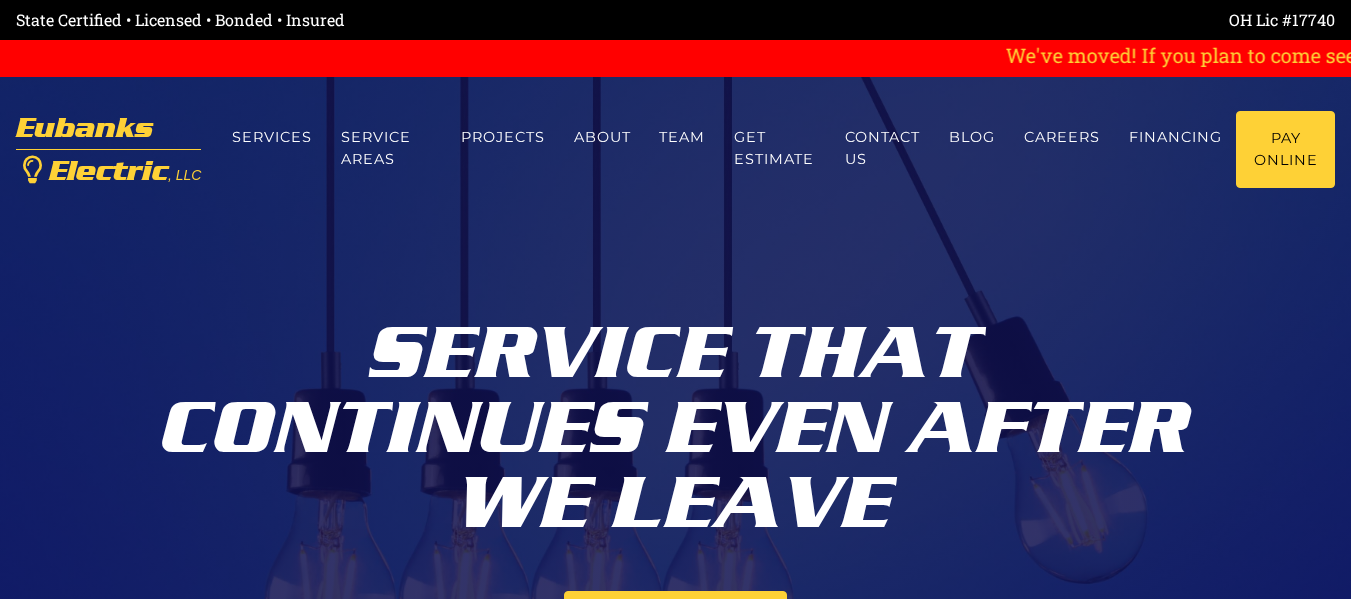 scroll, scrollTop: 0, scrollLeft: 0, axis: both 